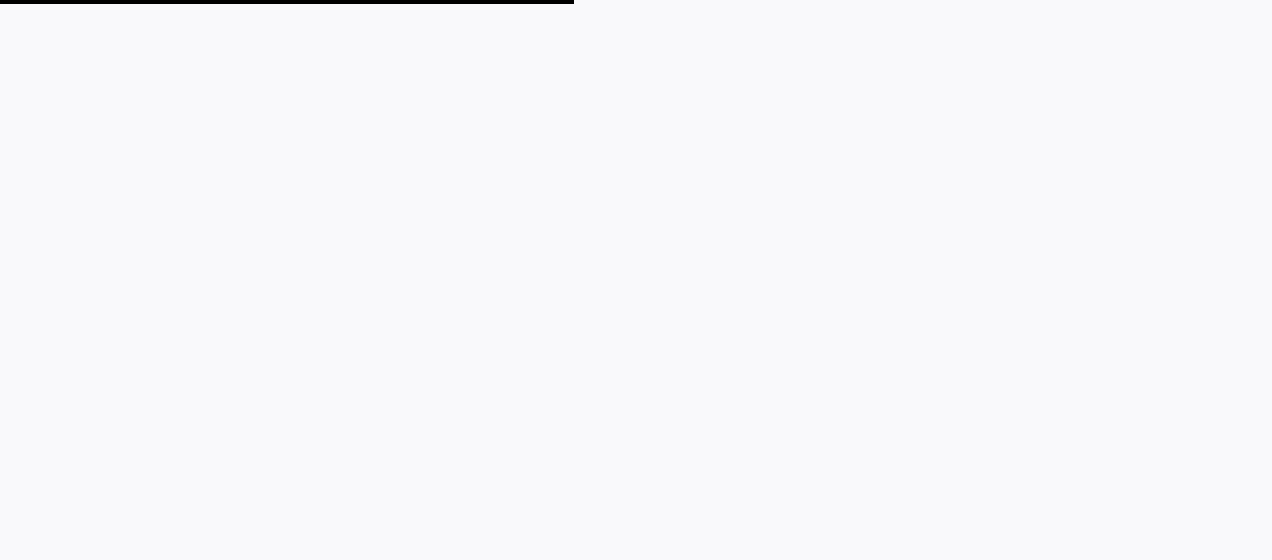 scroll, scrollTop: 0, scrollLeft: 0, axis: both 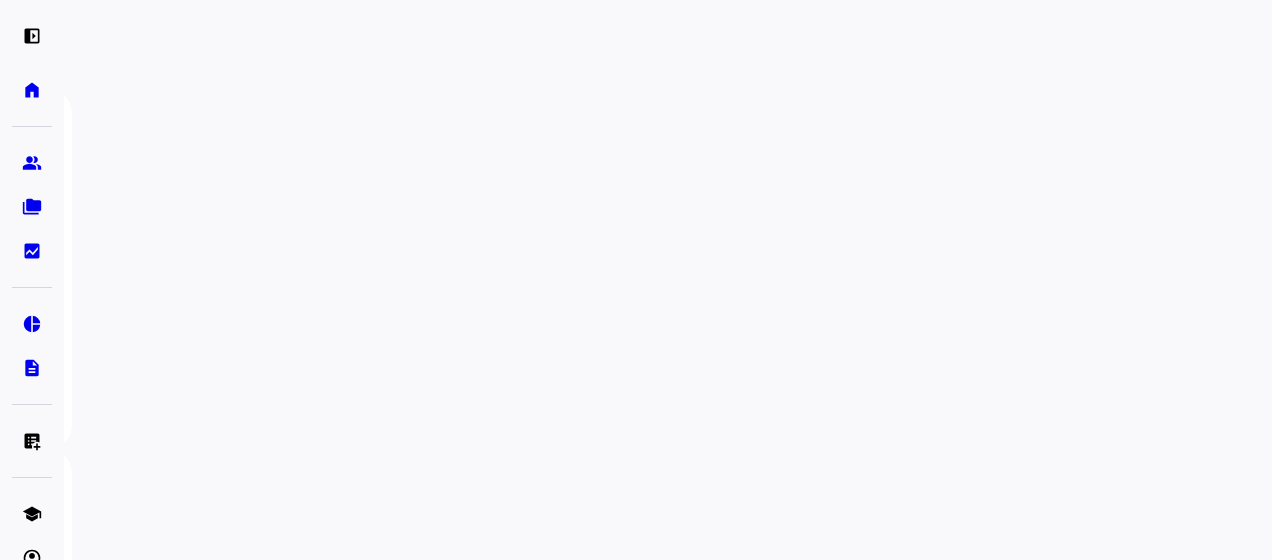 click on "View all prospects" 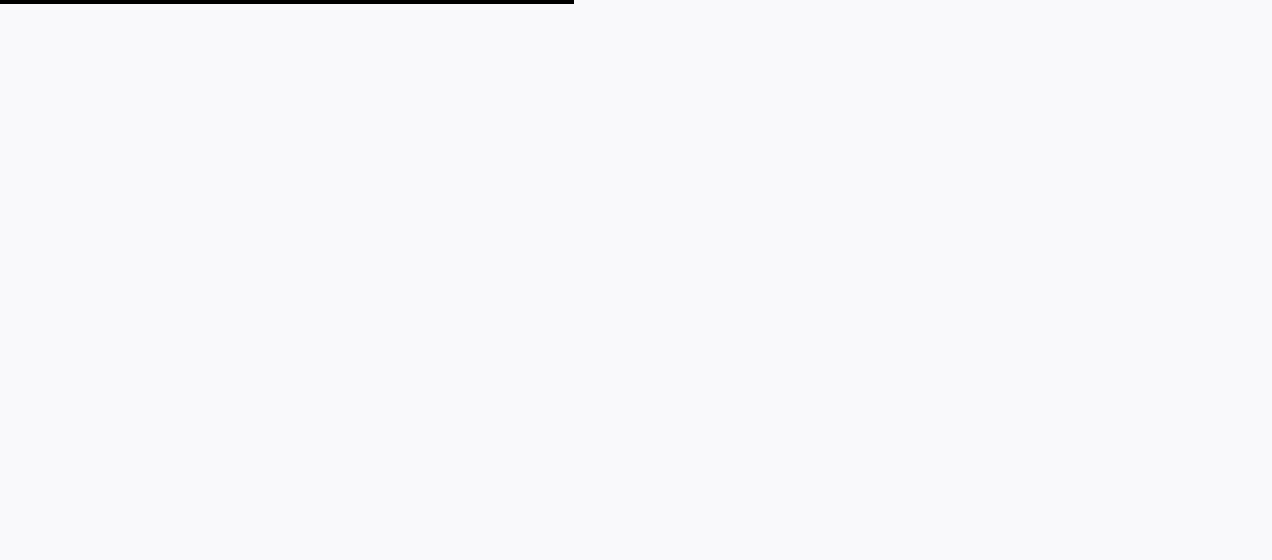 scroll, scrollTop: 0, scrollLeft: 0, axis: both 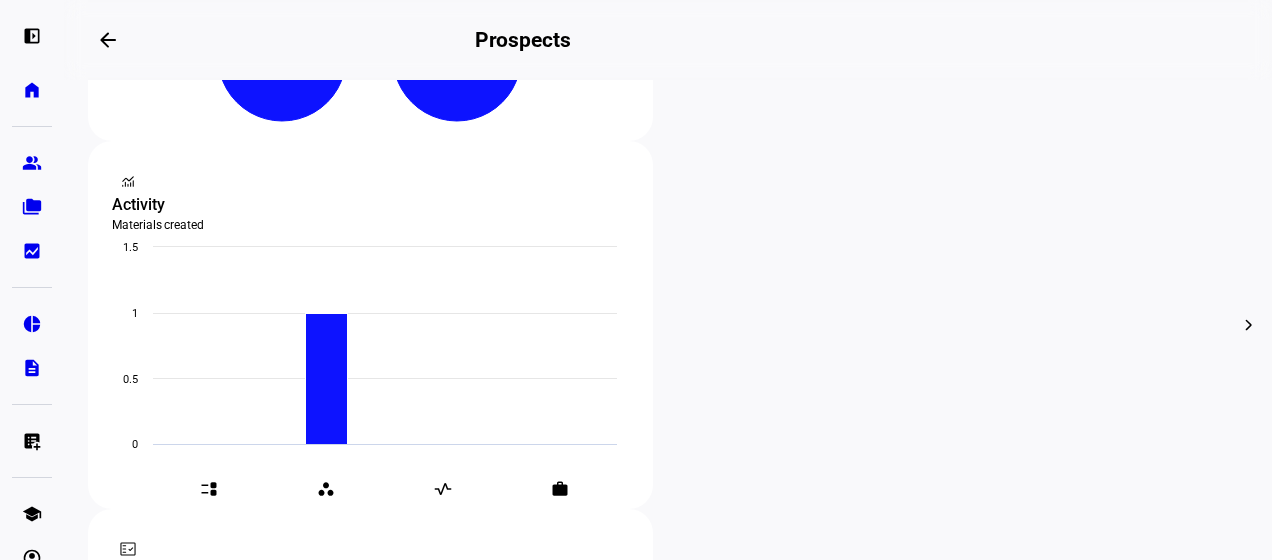 click on "[PERSON_NAME]/Kors - IRA" 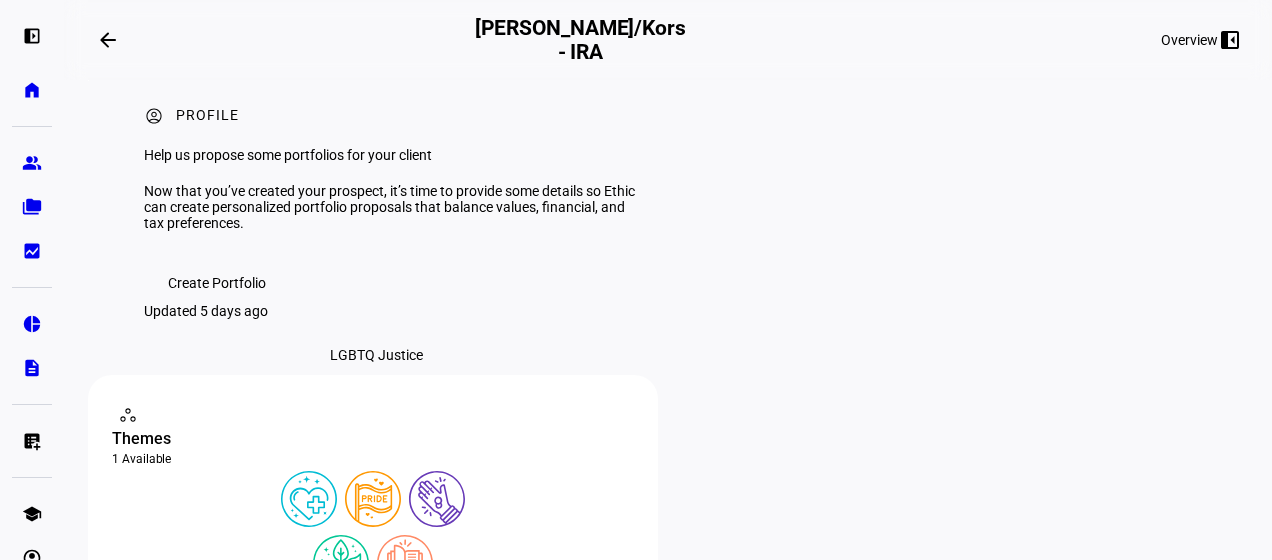 scroll, scrollTop: 0, scrollLeft: 0, axis: both 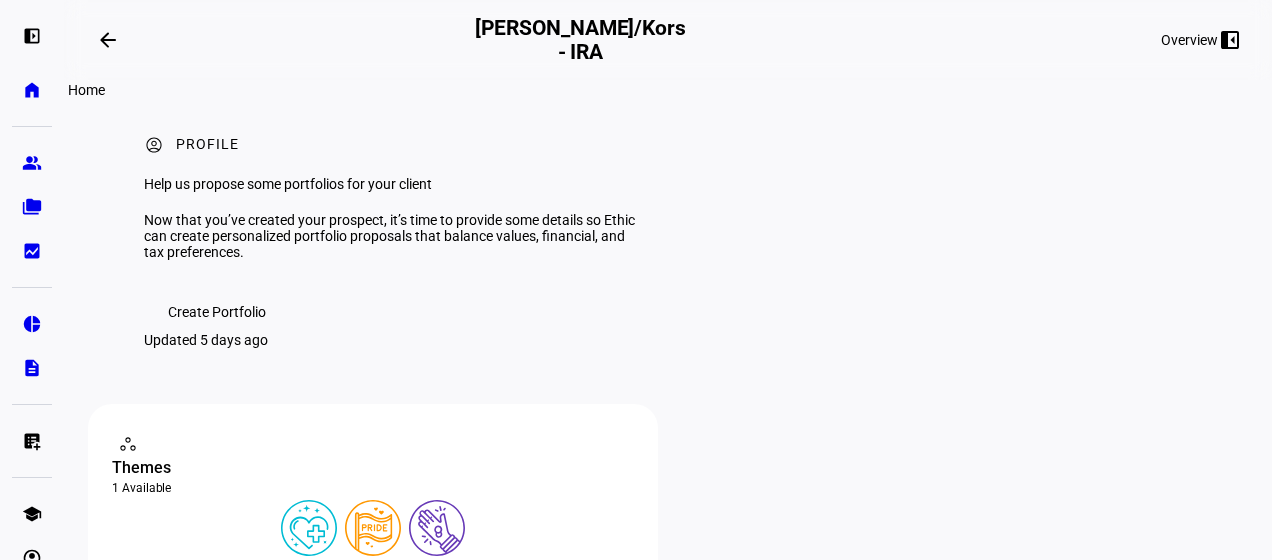 click on "home" at bounding box center [32, 90] 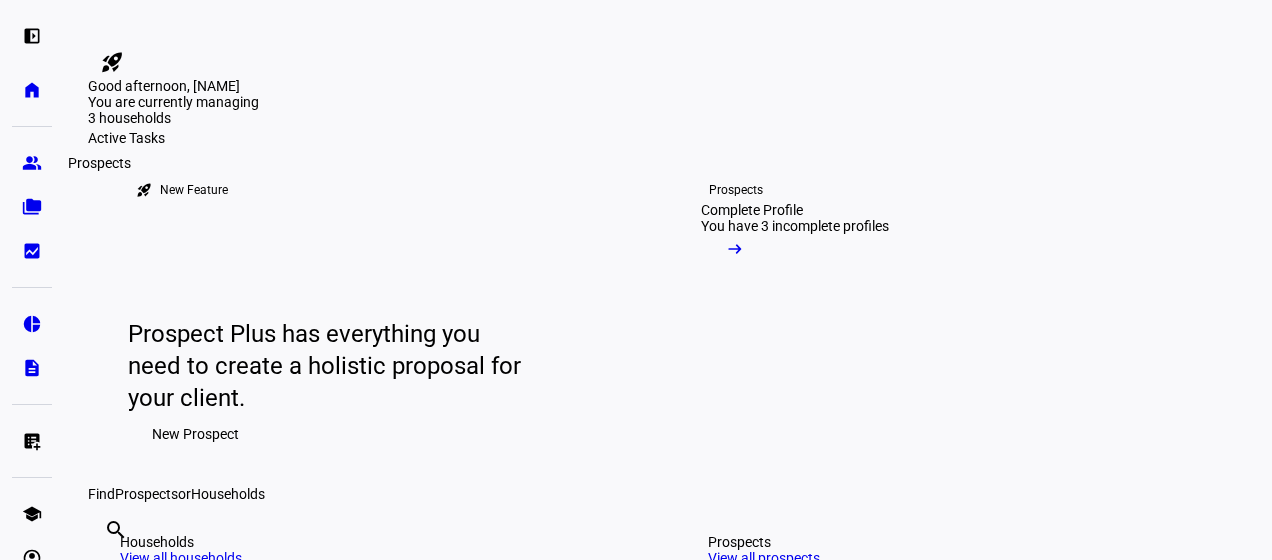 click on "group" at bounding box center [32, 163] 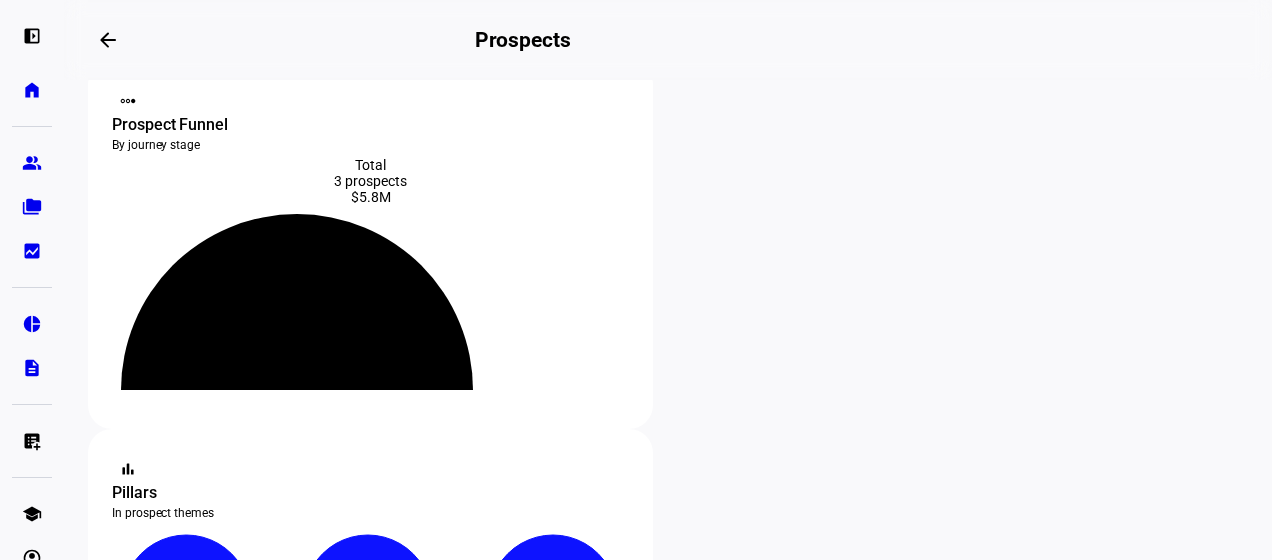 scroll, scrollTop: 21, scrollLeft: 0, axis: vertical 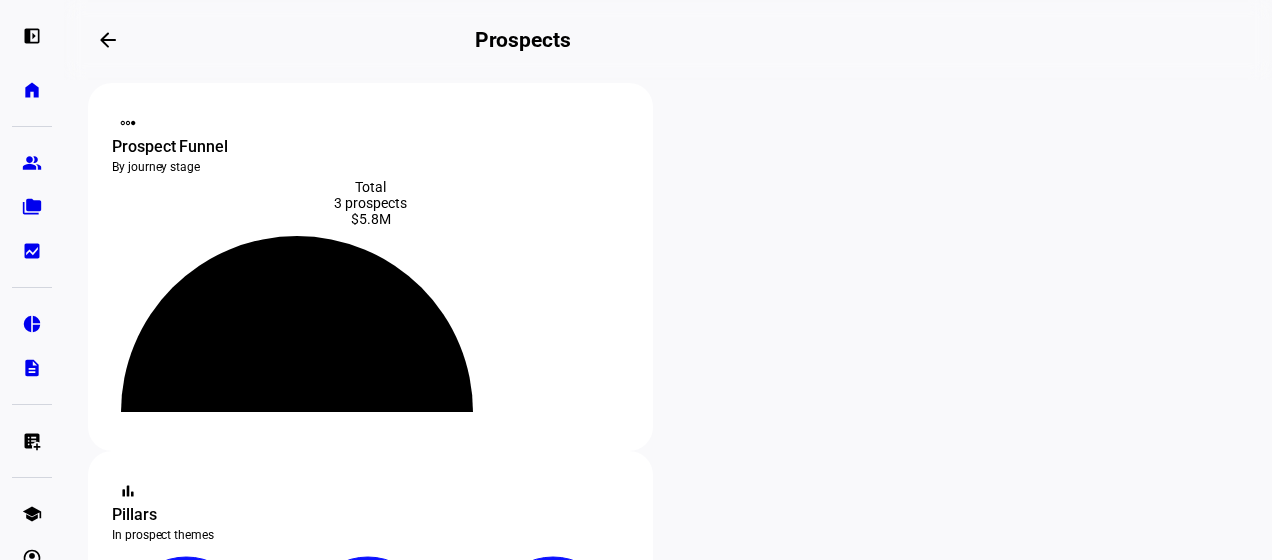 click on "chevron_right" 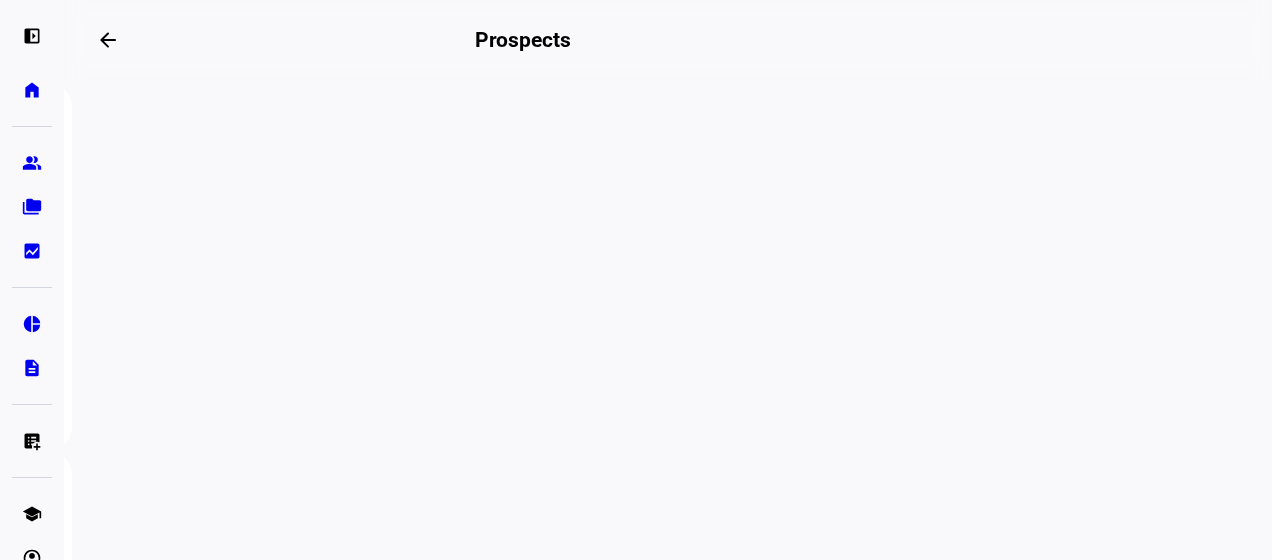 click on "chevron_right" 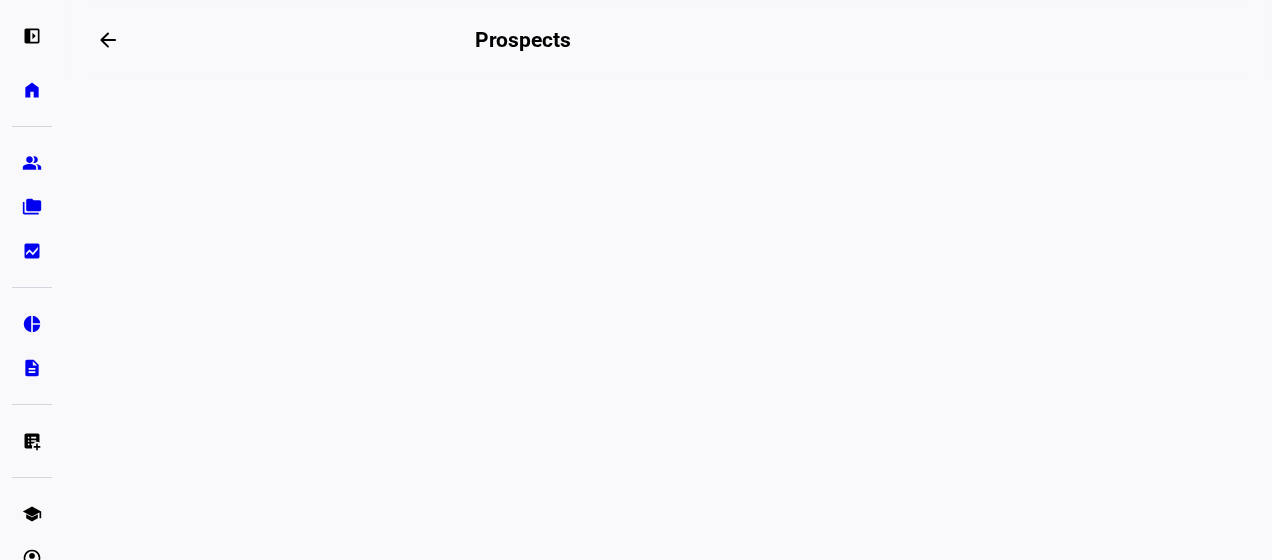click on "chevron_right" 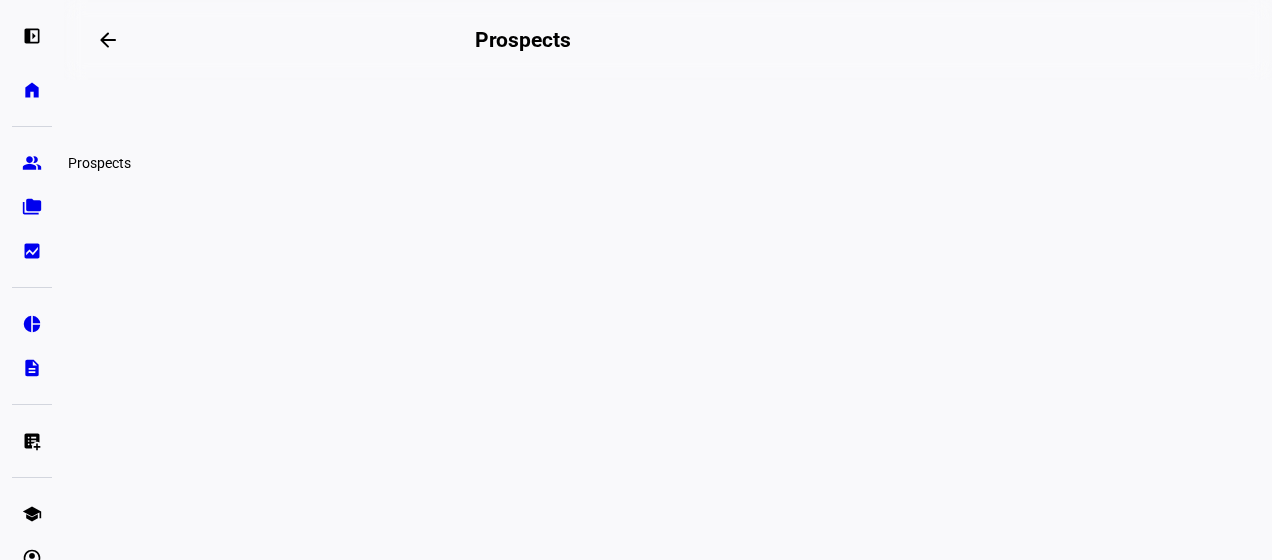 click on "group" at bounding box center (32, 163) 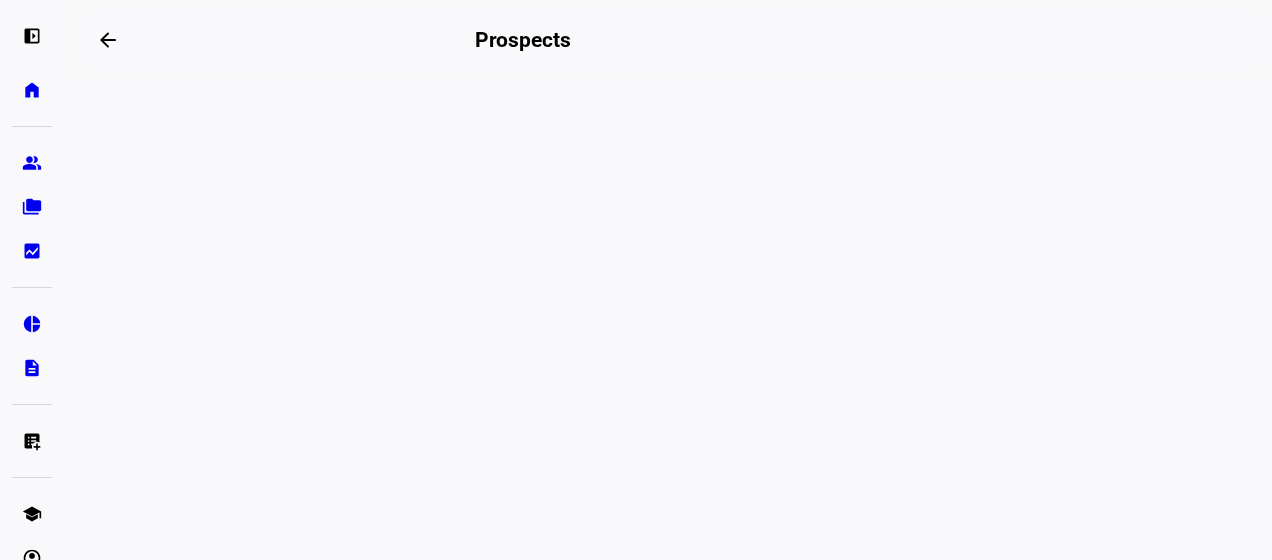click on "All" at bounding box center [120, 1662] 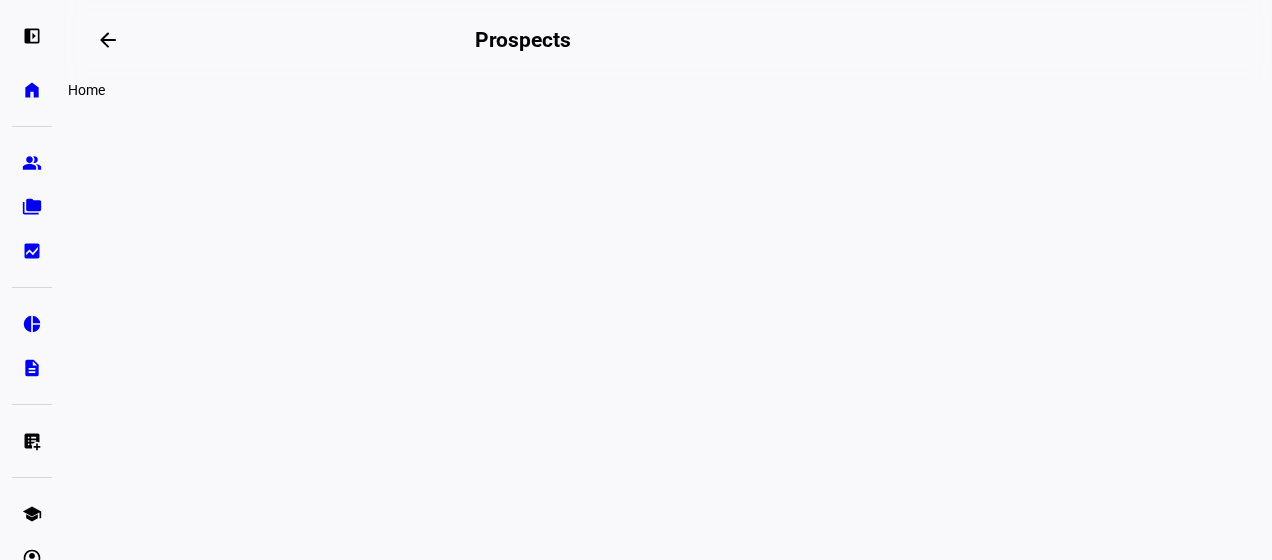 click on "home" at bounding box center [32, 90] 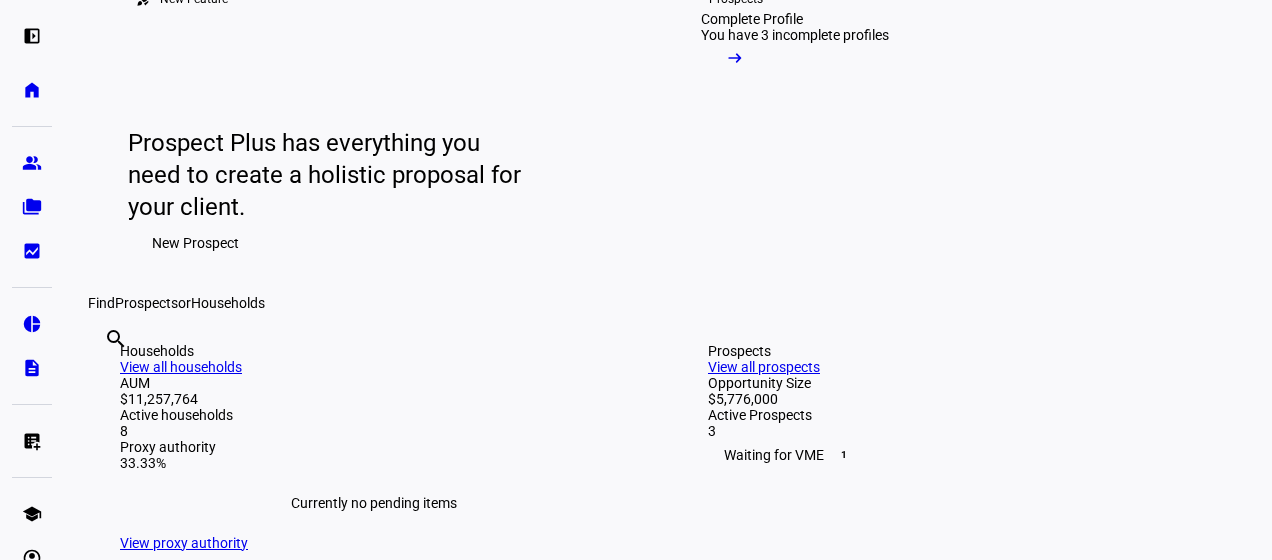 scroll, scrollTop: 192, scrollLeft: 0, axis: vertical 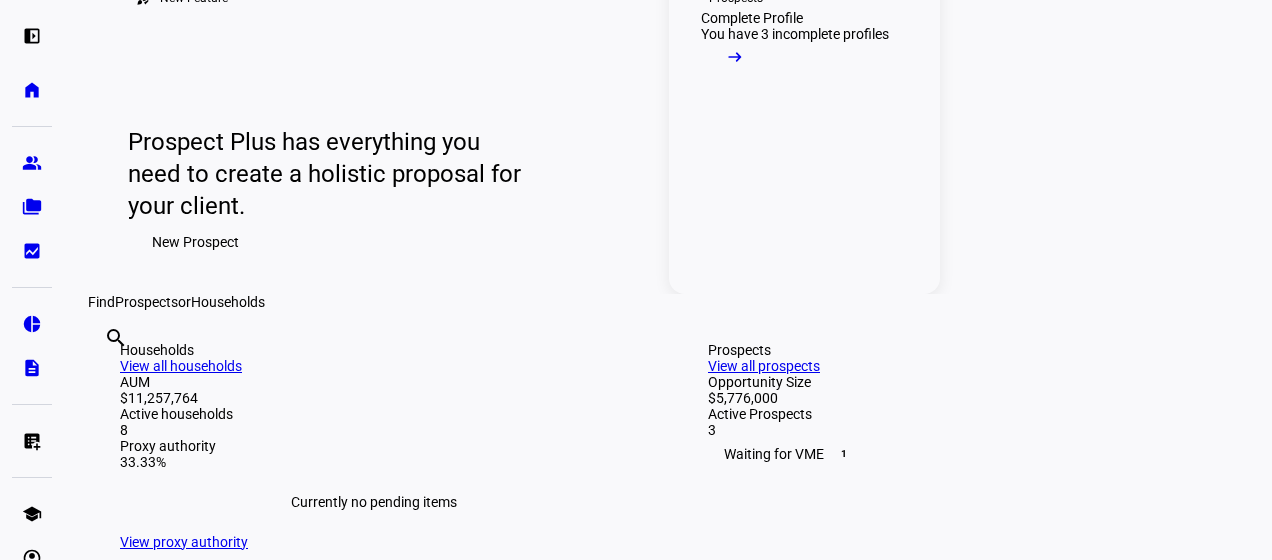 click on "arrow_right_alt" 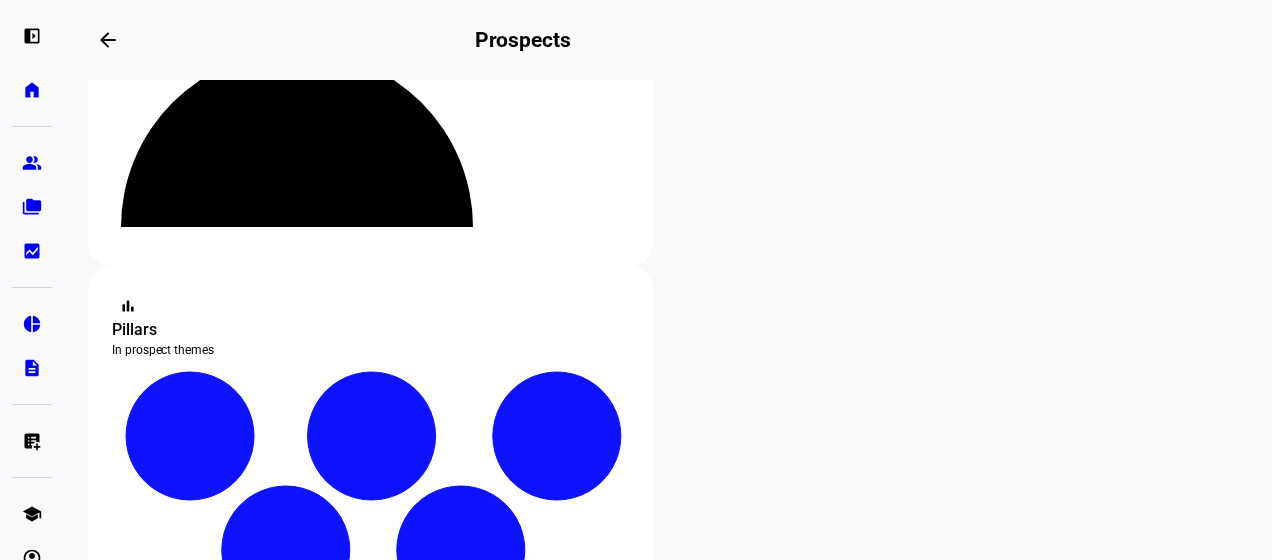 scroll, scrollTop: 272, scrollLeft: 0, axis: vertical 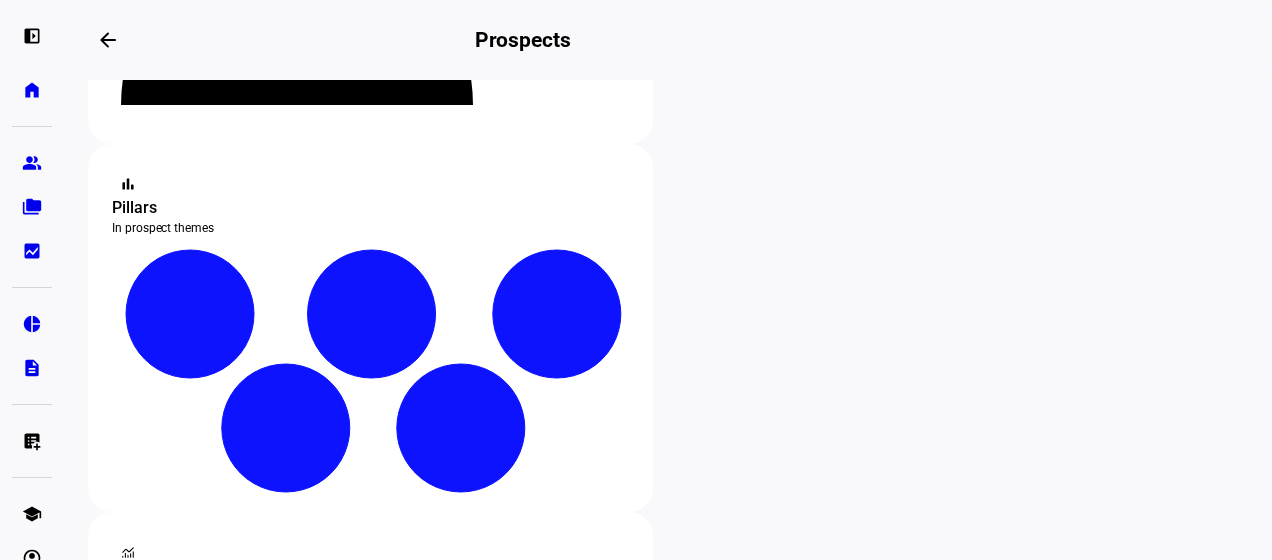 click on "account_circle  Profile  3 Prospects  $5.8M" 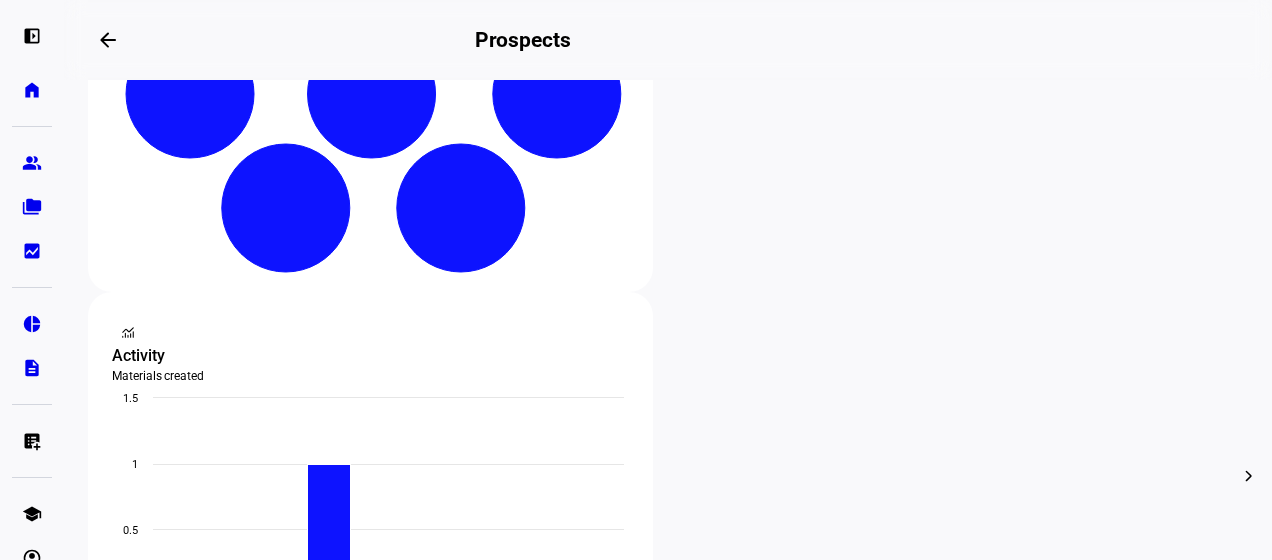 scroll, scrollTop: 550, scrollLeft: 0, axis: vertical 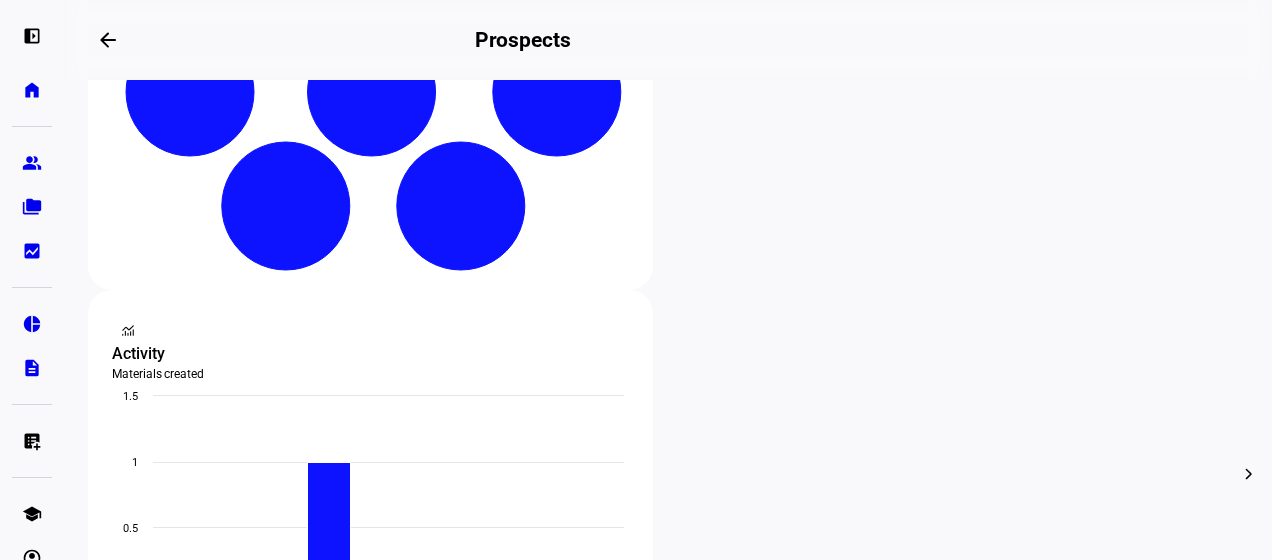 click on "[FIRST] [LAST] - IRA more_vert $4,500,000" 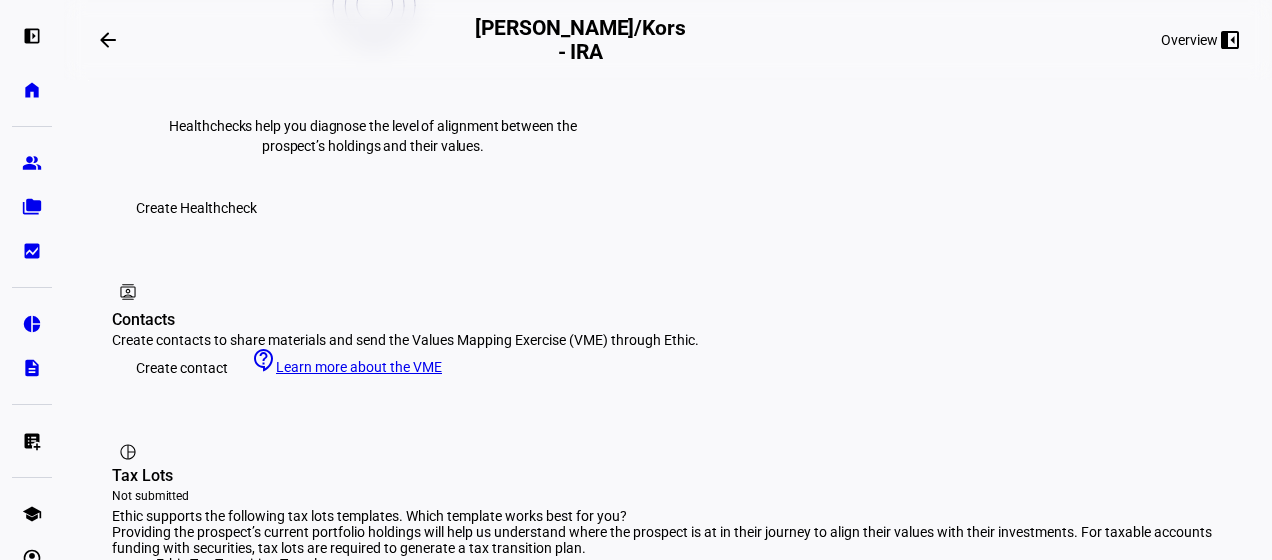 scroll, scrollTop: 913, scrollLeft: 0, axis: vertical 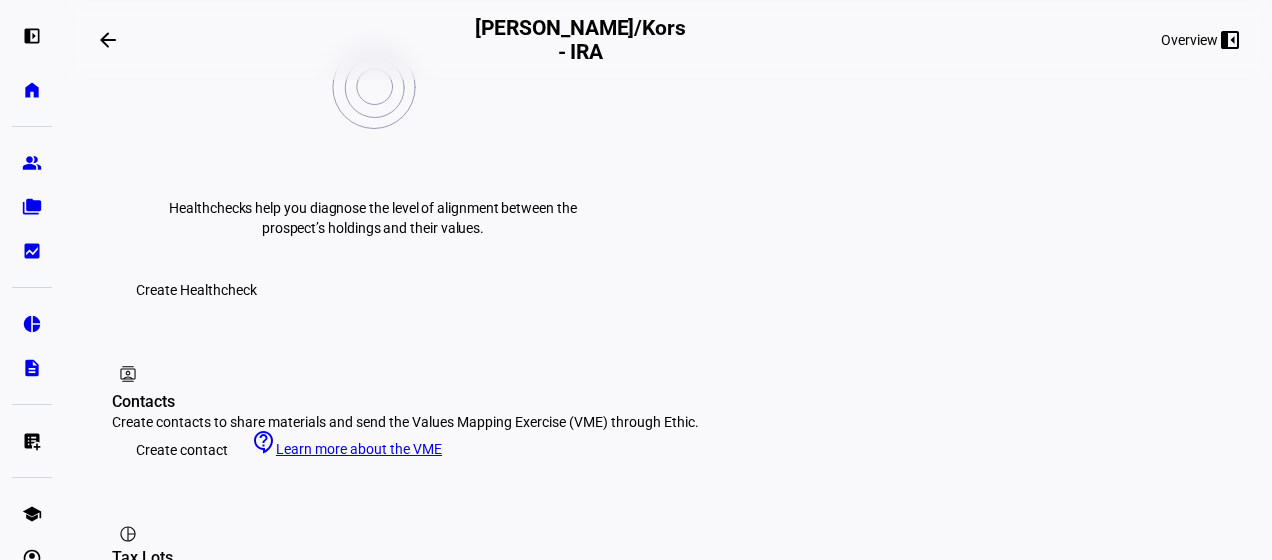 click on "left_panel_close" 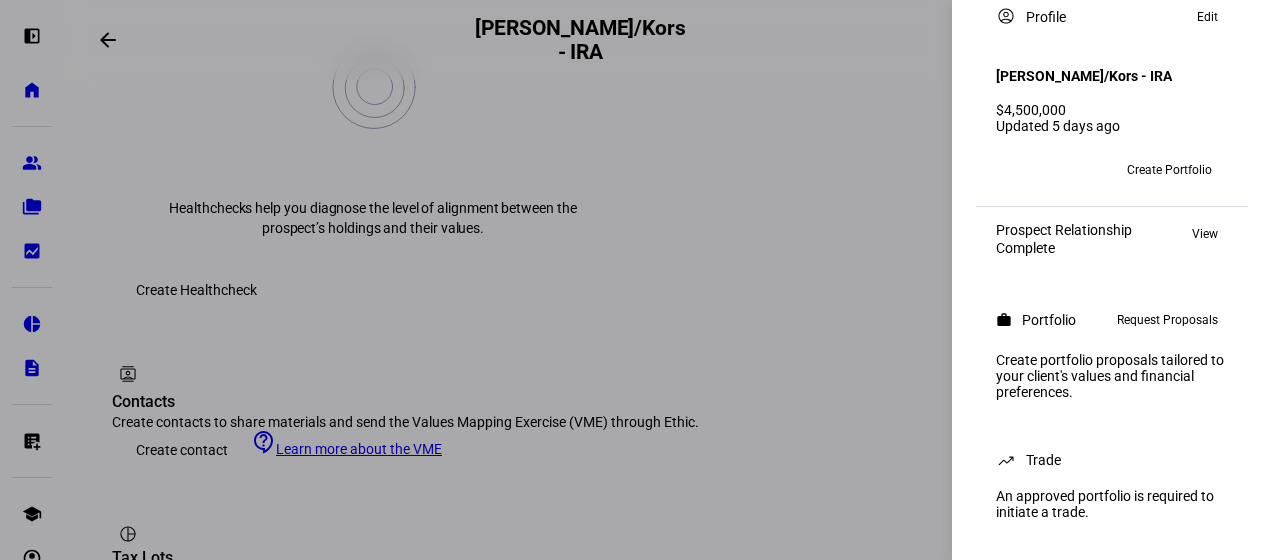scroll, scrollTop: 0, scrollLeft: 0, axis: both 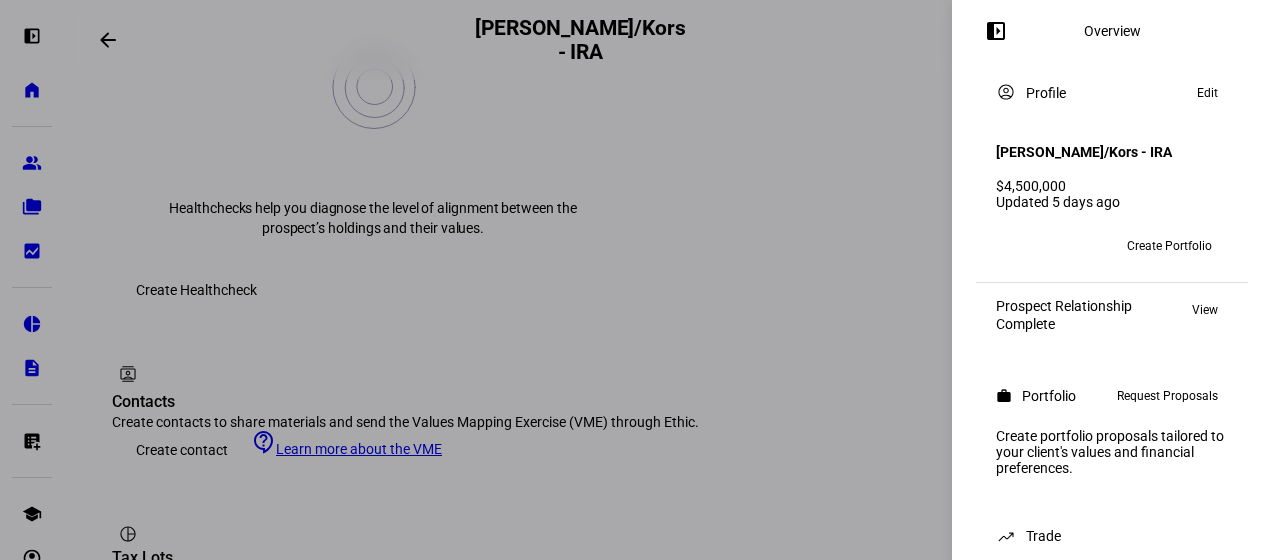 click on "Overview" 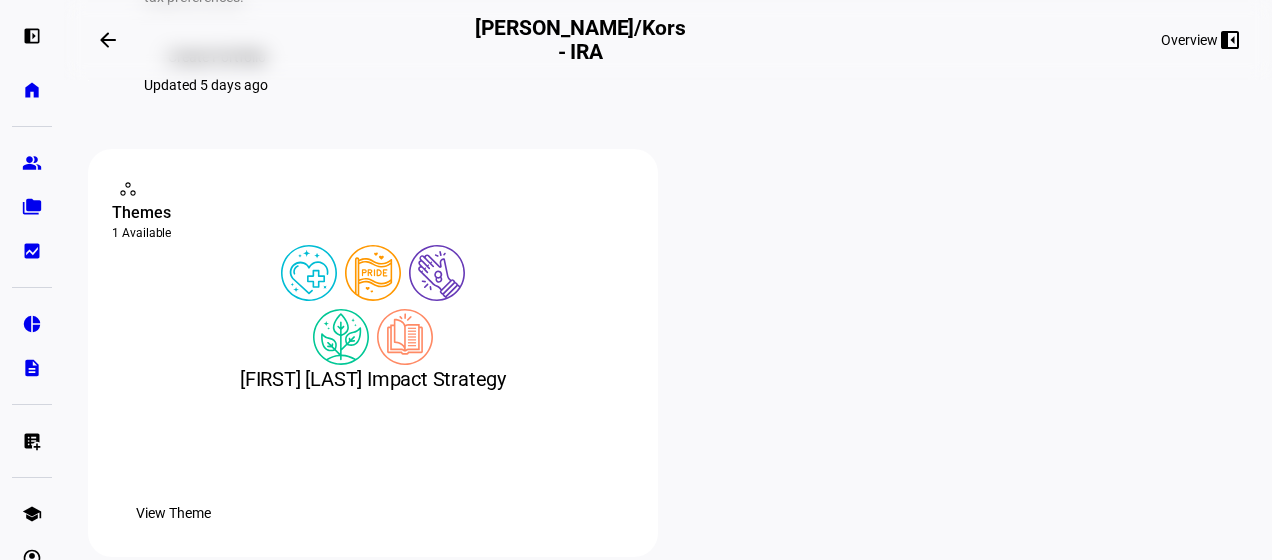 scroll, scrollTop: 0, scrollLeft: 0, axis: both 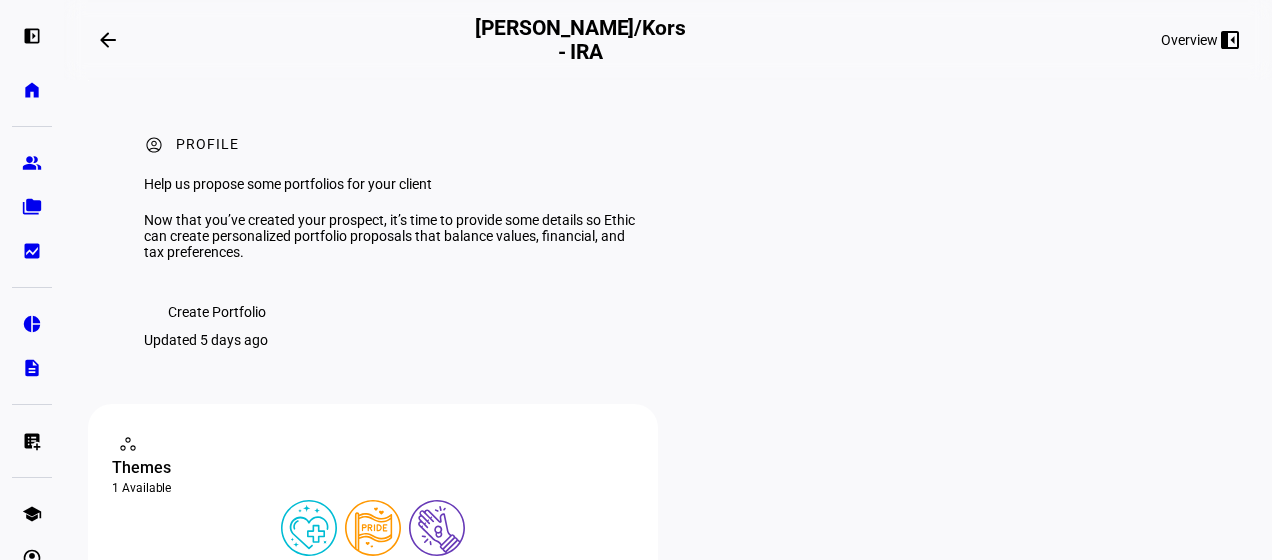 click on "Overview" 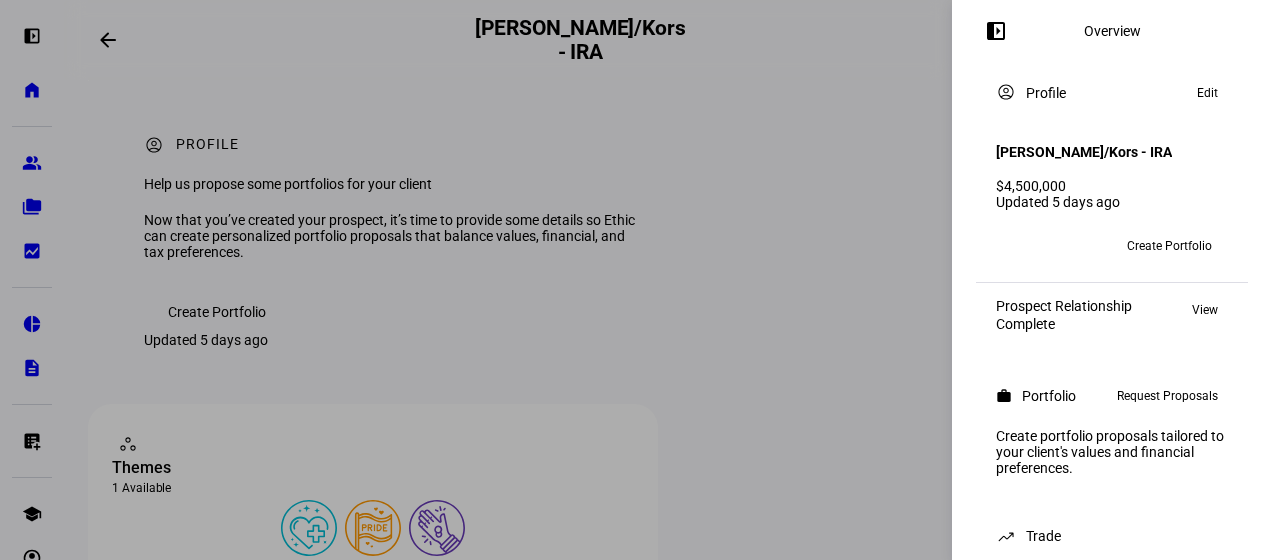 click on "Request Proposals" 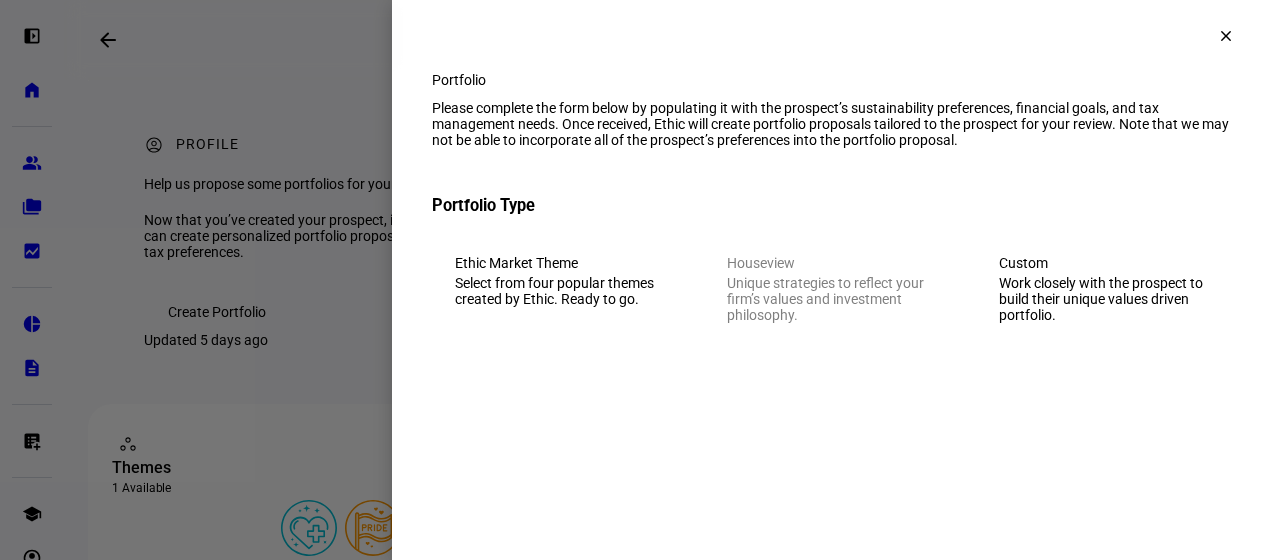 click on "Work closely with the prospect to build their unique values driven portfolio." 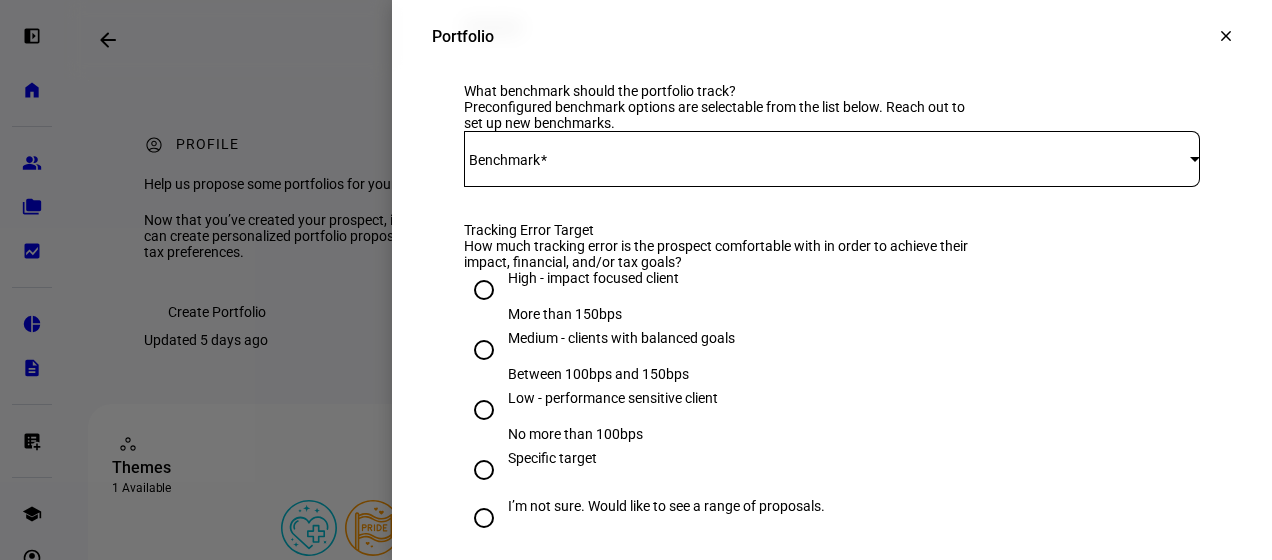 scroll, scrollTop: 783, scrollLeft: 0, axis: vertical 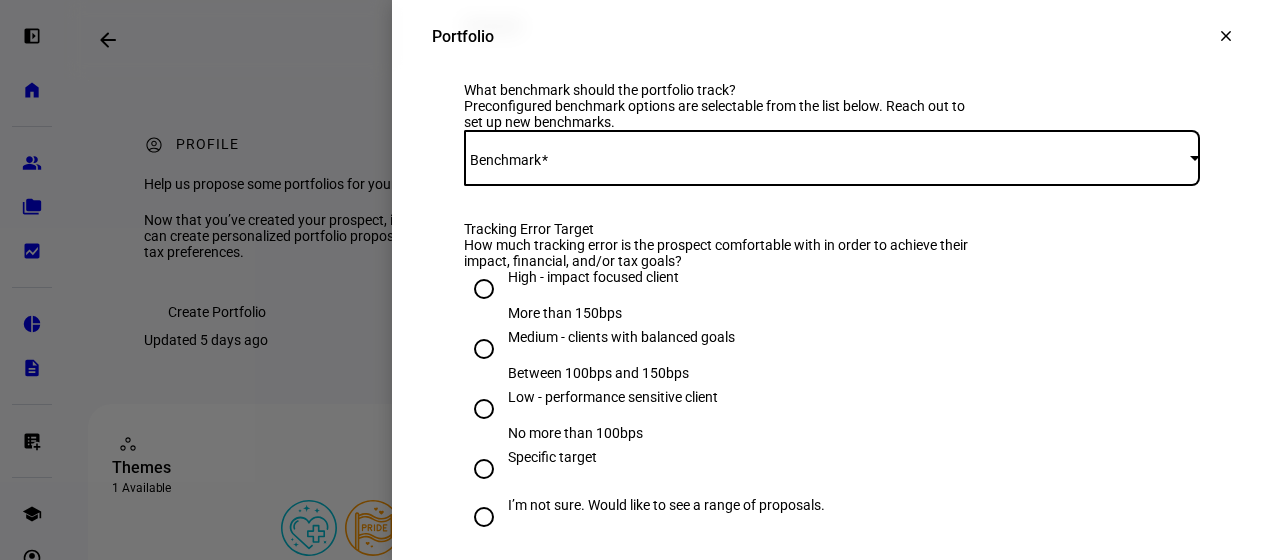 click at bounding box center [1195, 157] 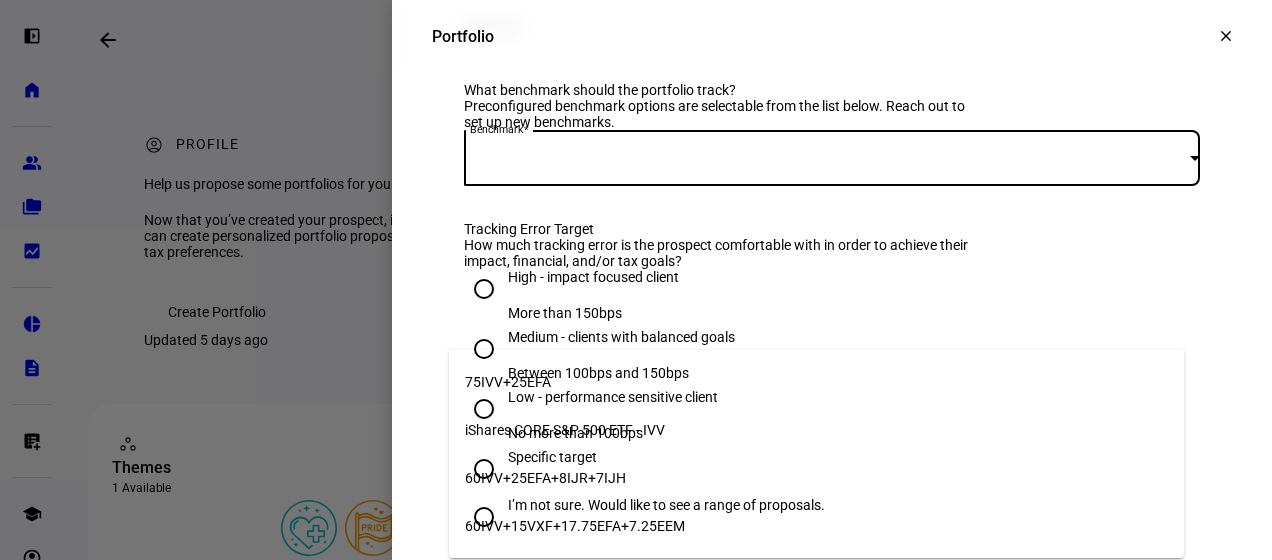 click on "60IVV+15VXF+17.75EFA+7.25EEM" at bounding box center (575, 526) 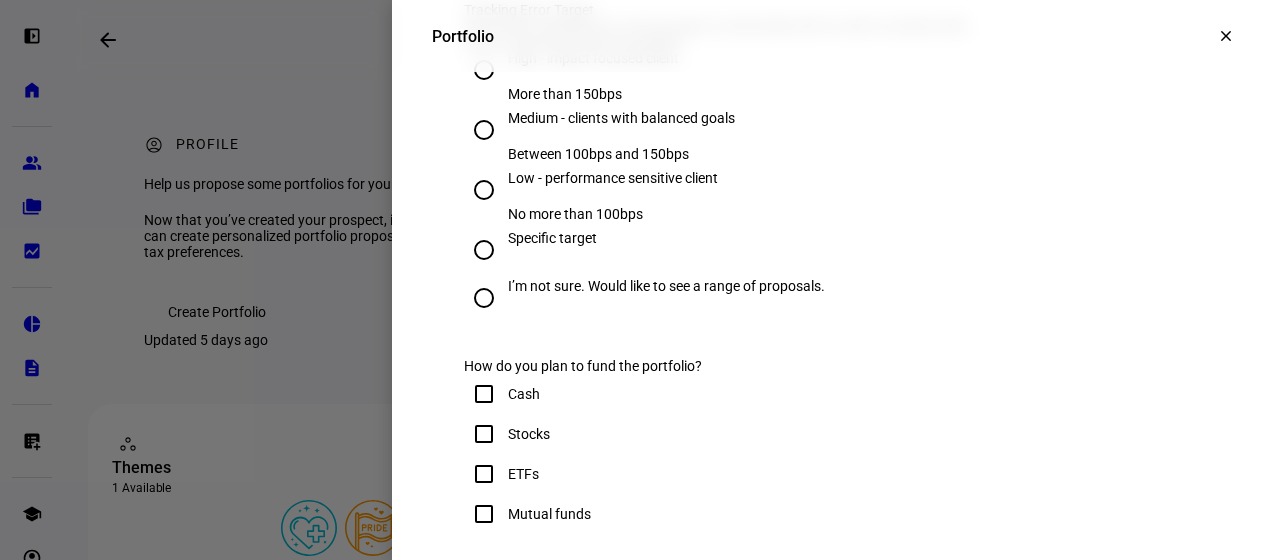 scroll, scrollTop: 1006, scrollLeft: 0, axis: vertical 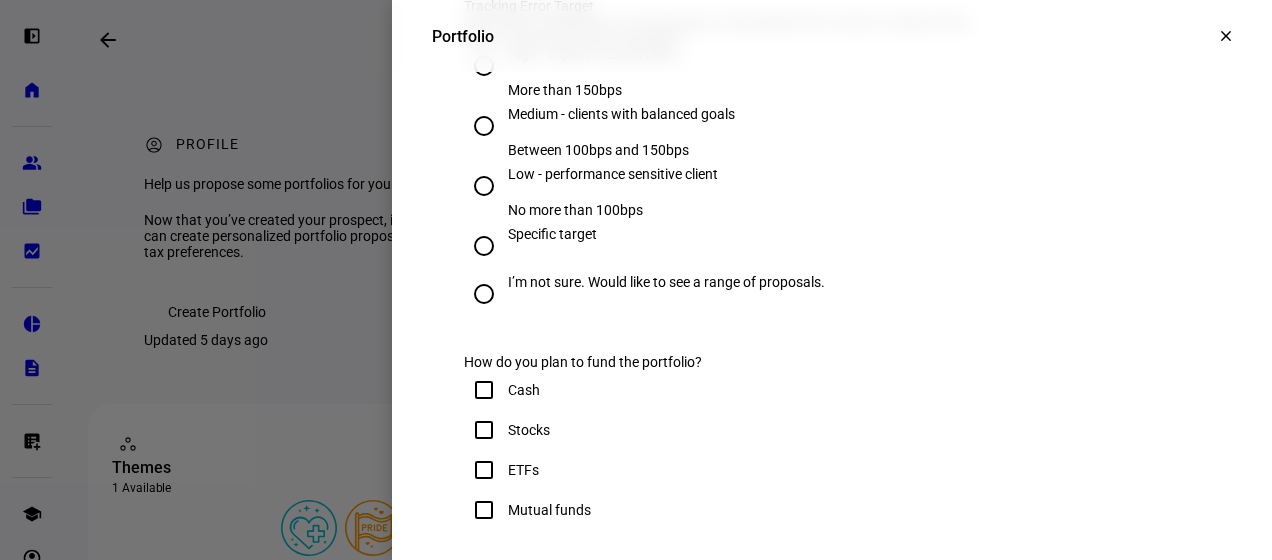 click on "Low - performance sensitive client  No more than 100bps" at bounding box center [484, 186] 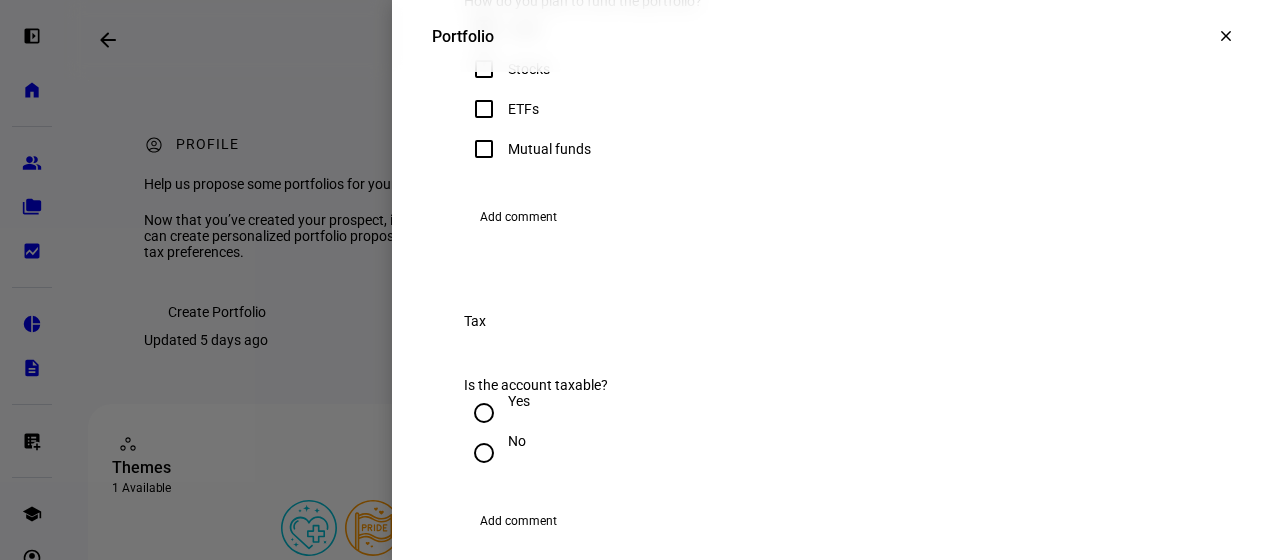 scroll, scrollTop: 1368, scrollLeft: 0, axis: vertical 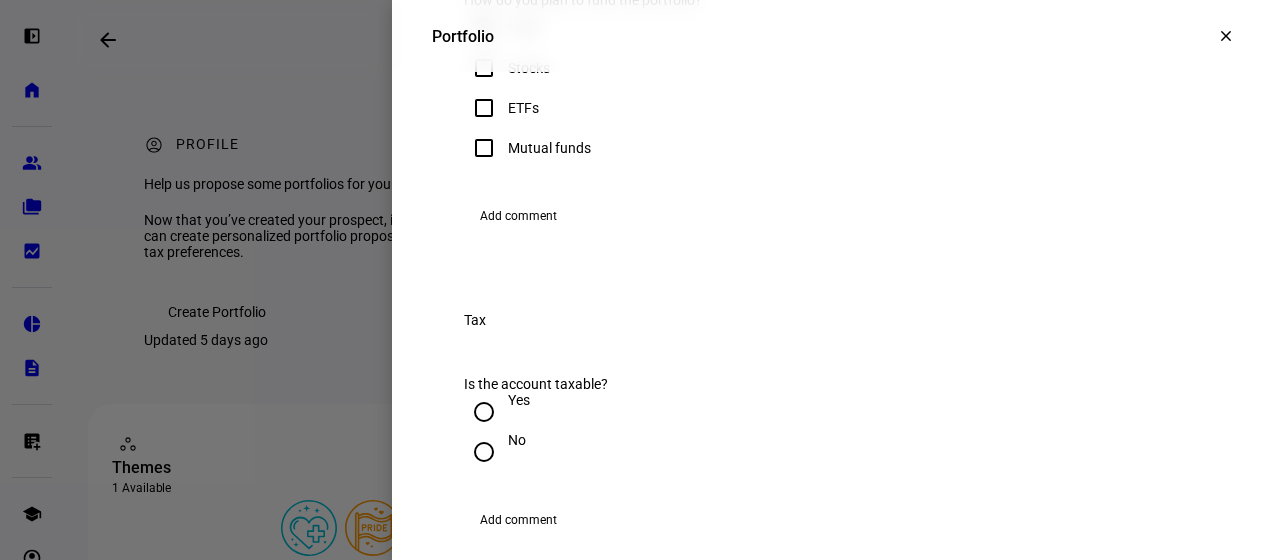 click on "Stocks" at bounding box center [484, 68] 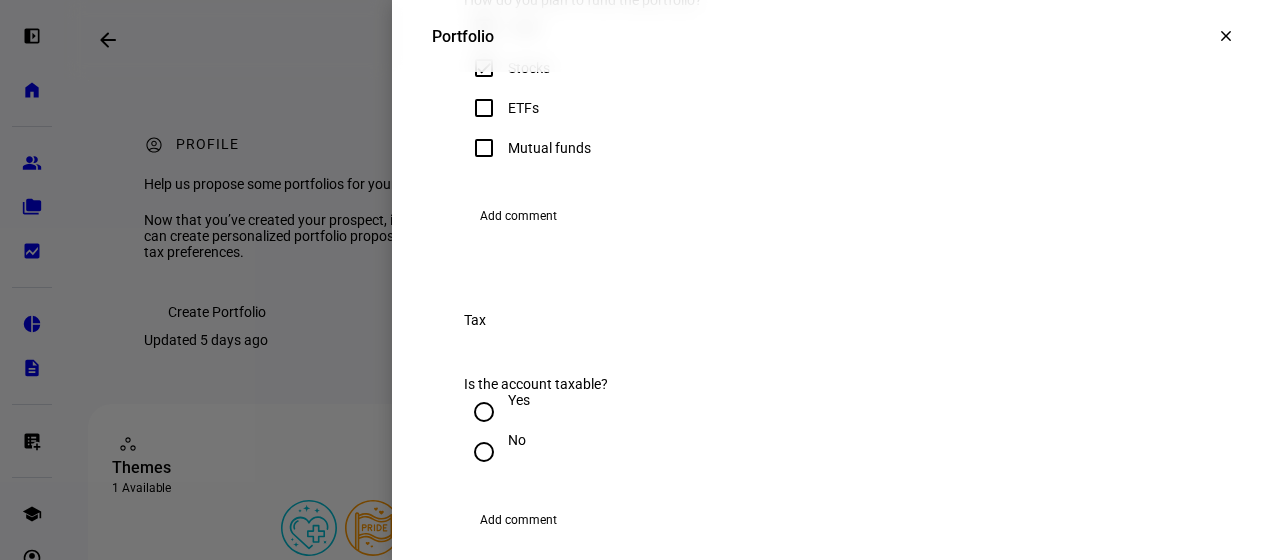 checkbox on "true" 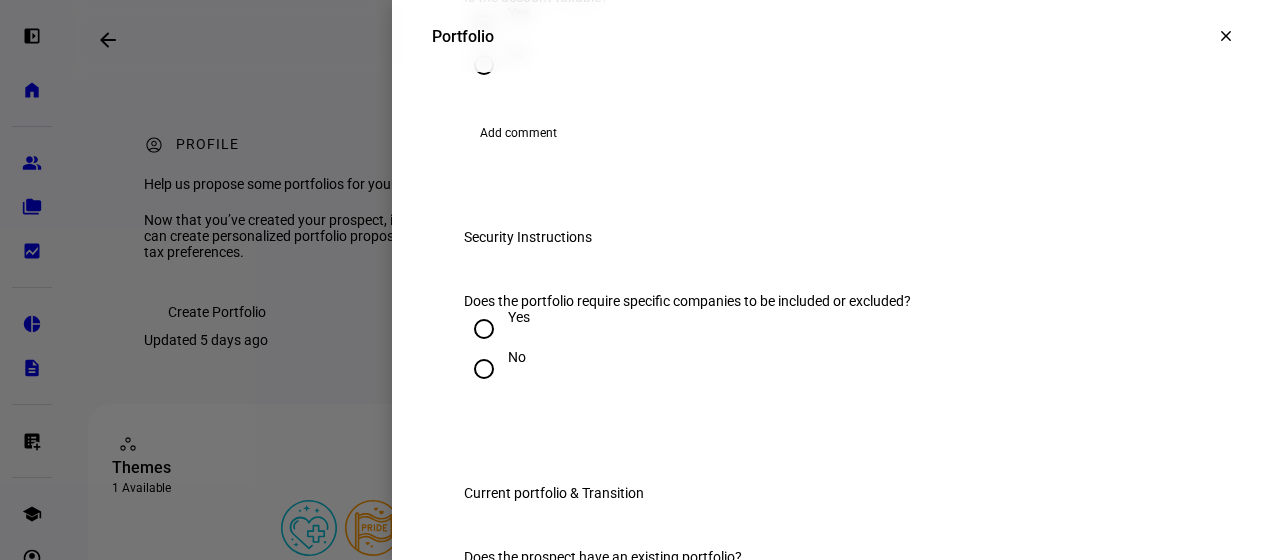 scroll, scrollTop: 1780, scrollLeft: 0, axis: vertical 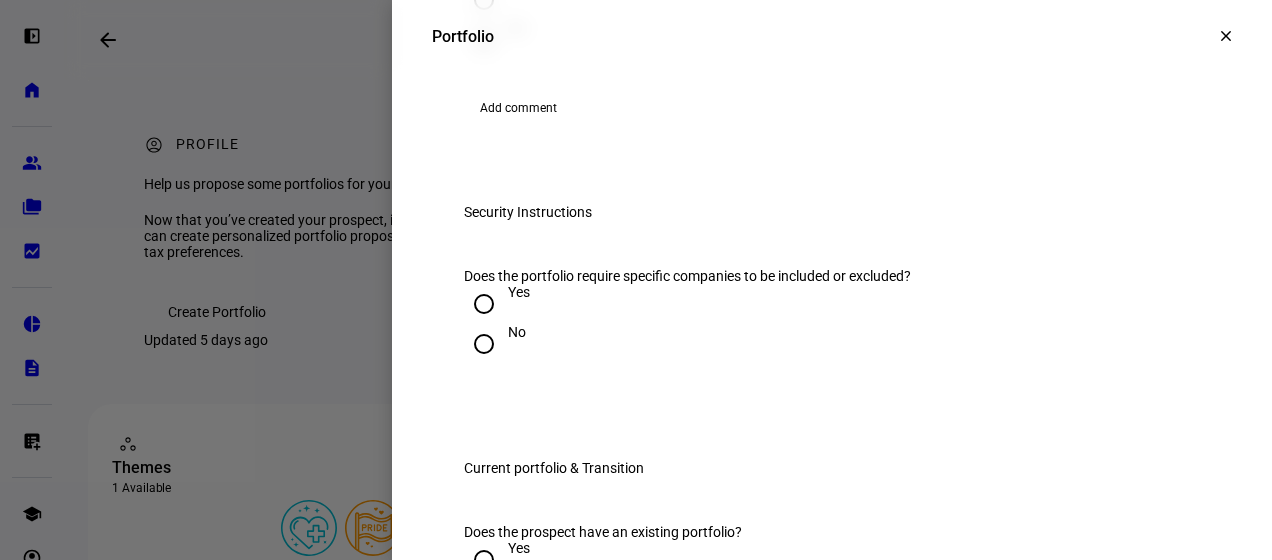 click on "No" at bounding box center [484, 40] 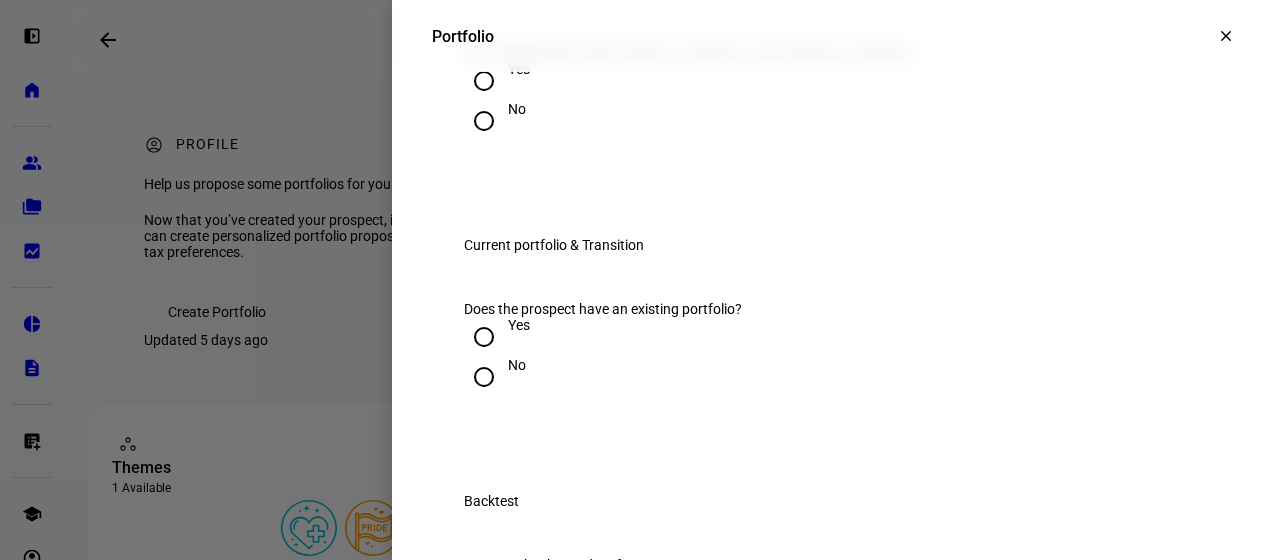 scroll, scrollTop: 2094, scrollLeft: 0, axis: vertical 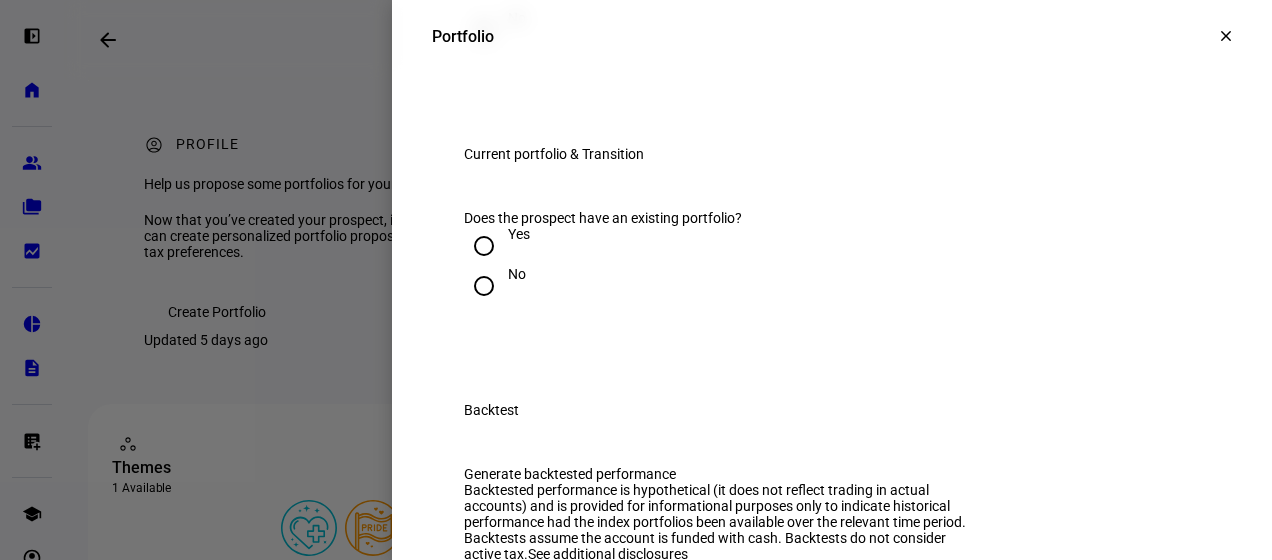 click on "No" at bounding box center (484, 30) 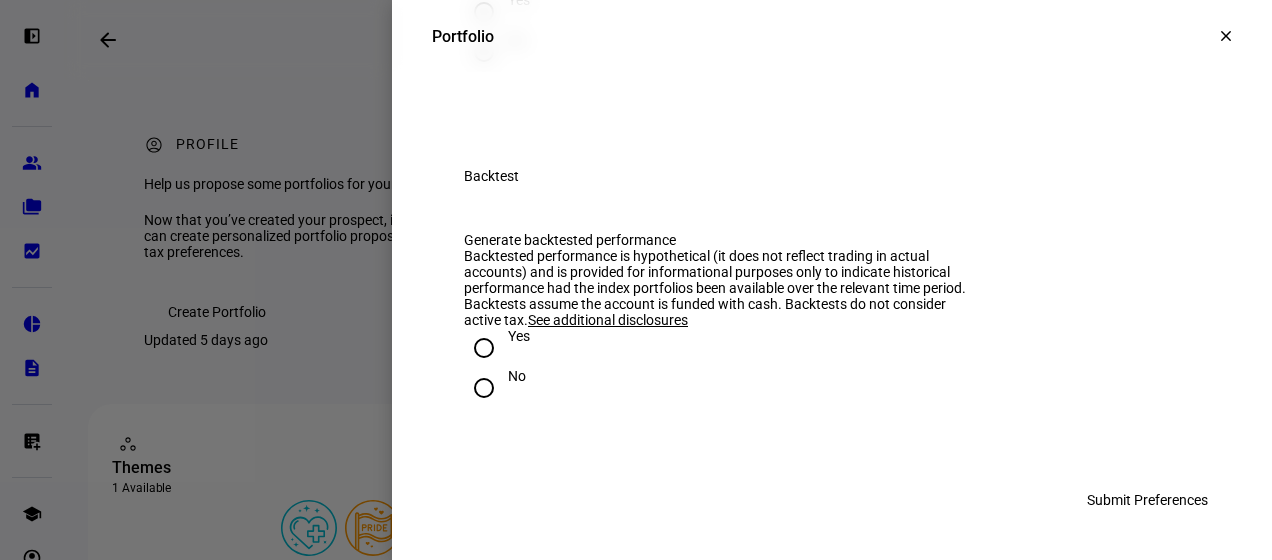 scroll, scrollTop: 2398, scrollLeft: 0, axis: vertical 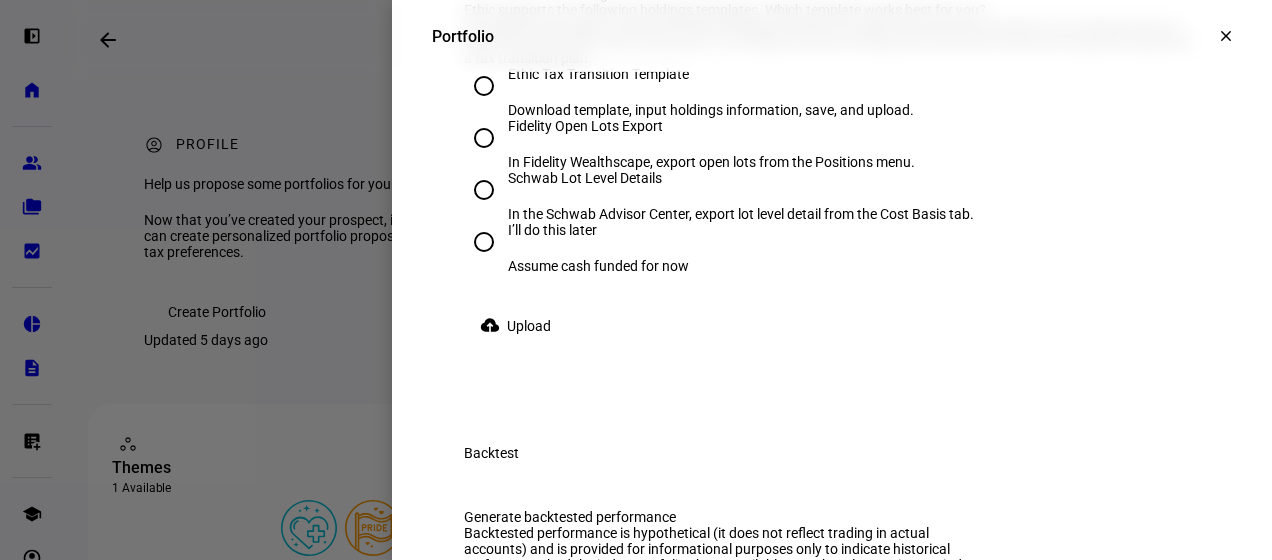 click on "No" at bounding box center [484, -66] 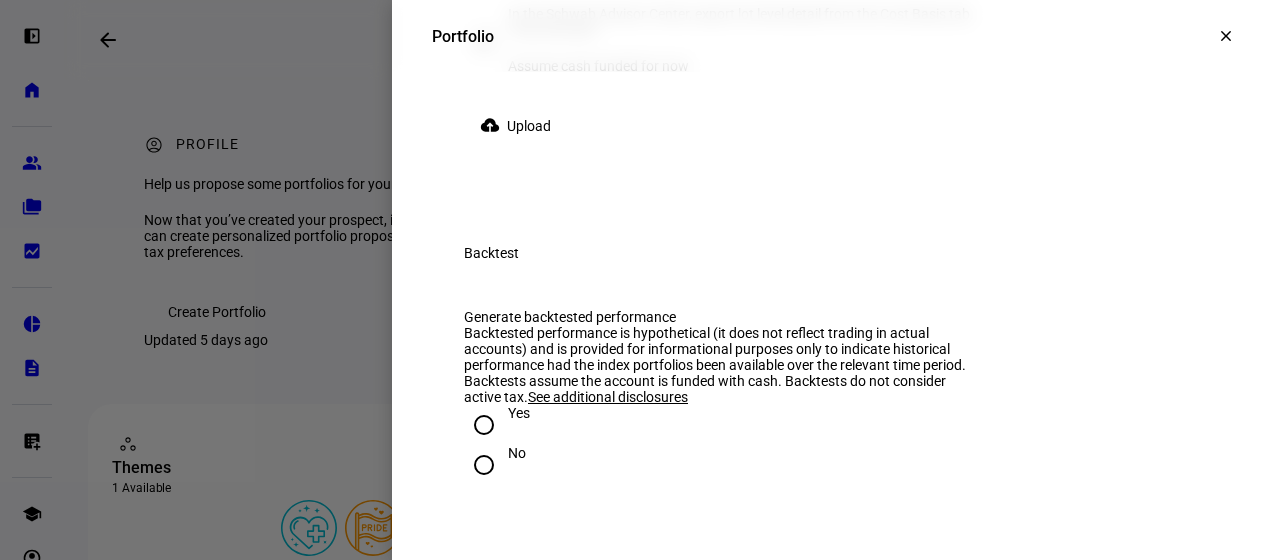 scroll, scrollTop: 2769, scrollLeft: 0, axis: vertical 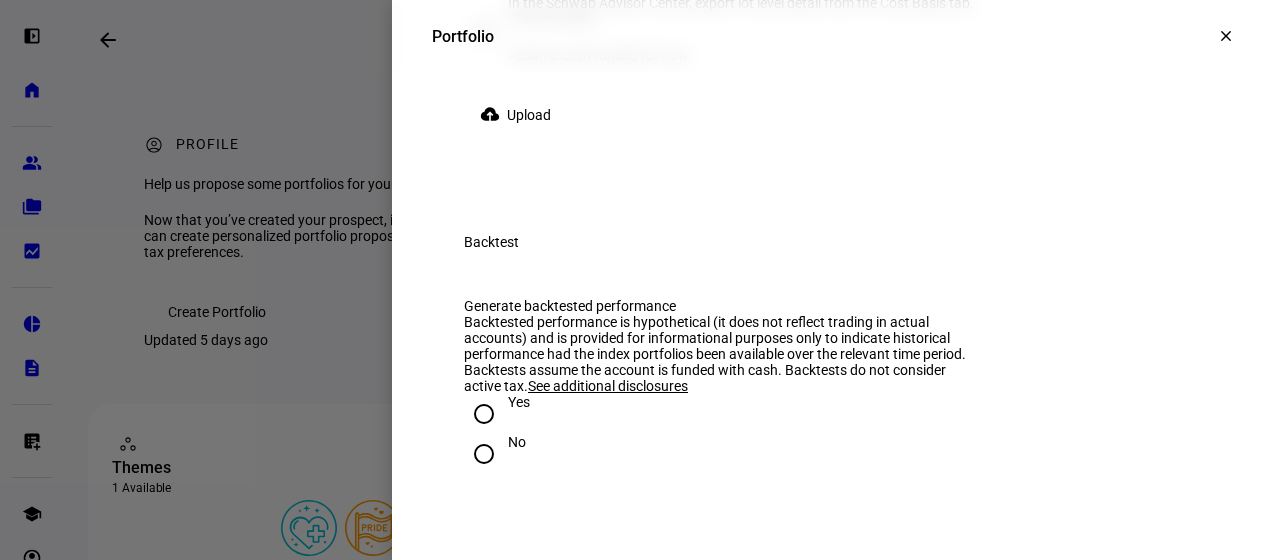 click on "I’ll do this later  Assume cash funded for now" at bounding box center [484, 31] 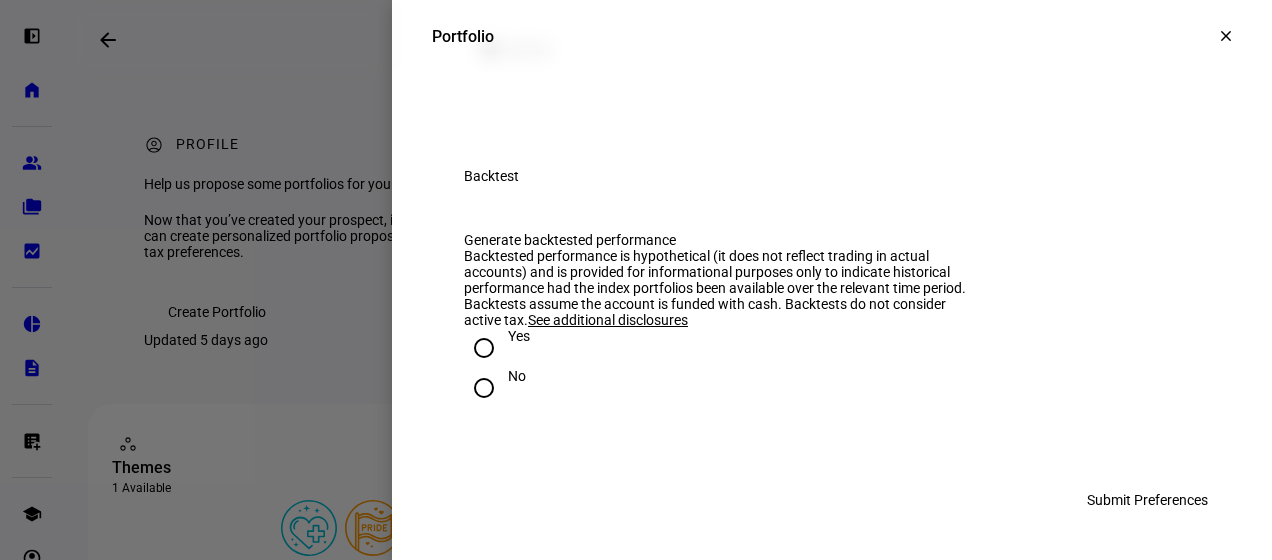 scroll, scrollTop: 3290, scrollLeft: 0, axis: vertical 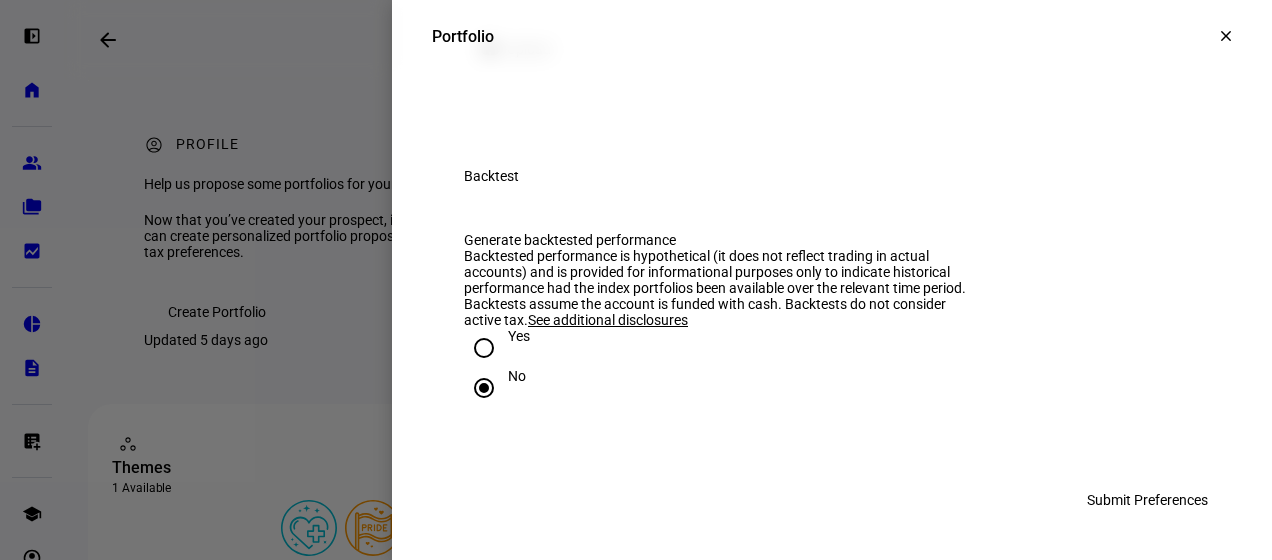 click on "Submit Preferences" at bounding box center (1147, 500) 